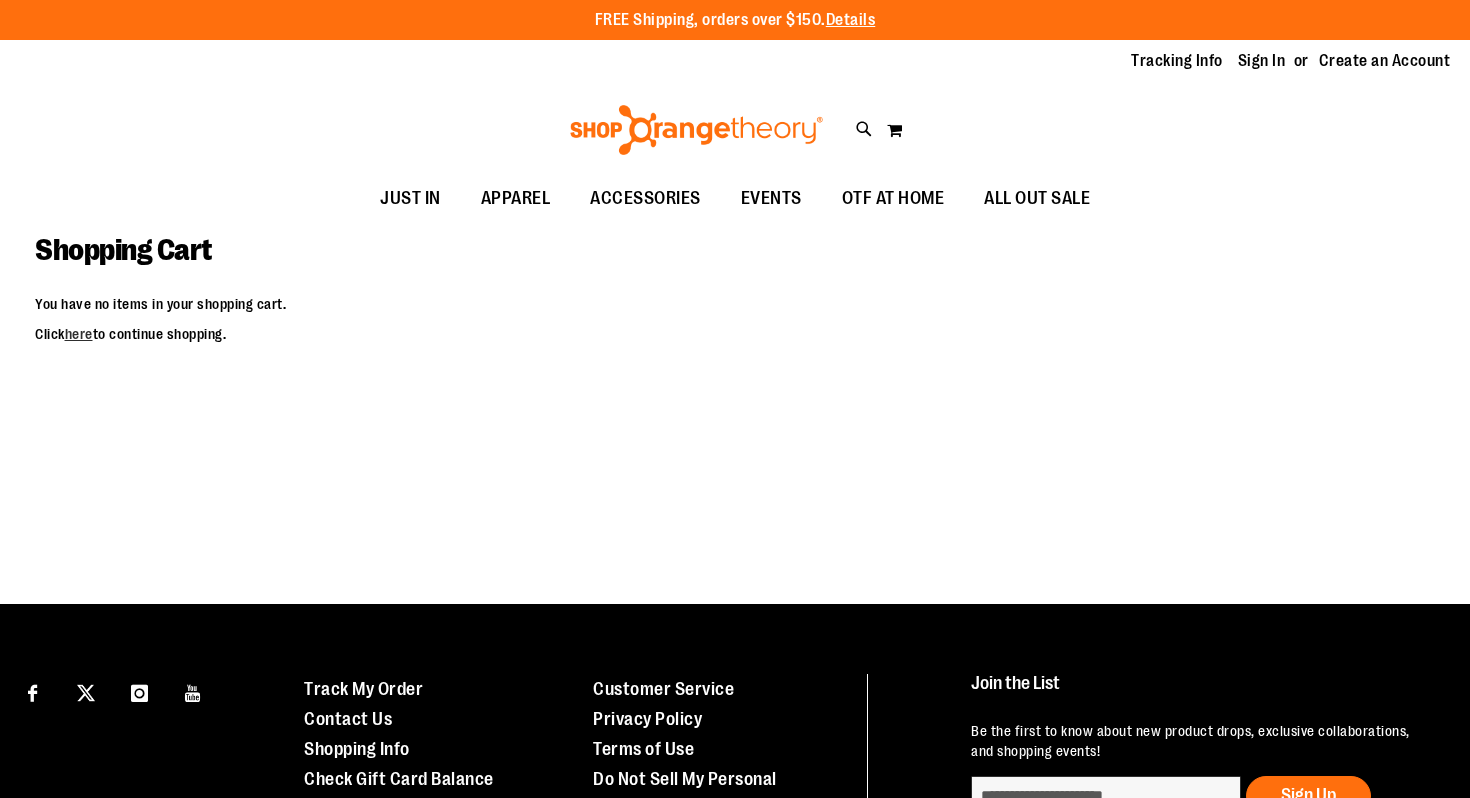 scroll, scrollTop: 0, scrollLeft: 0, axis: both 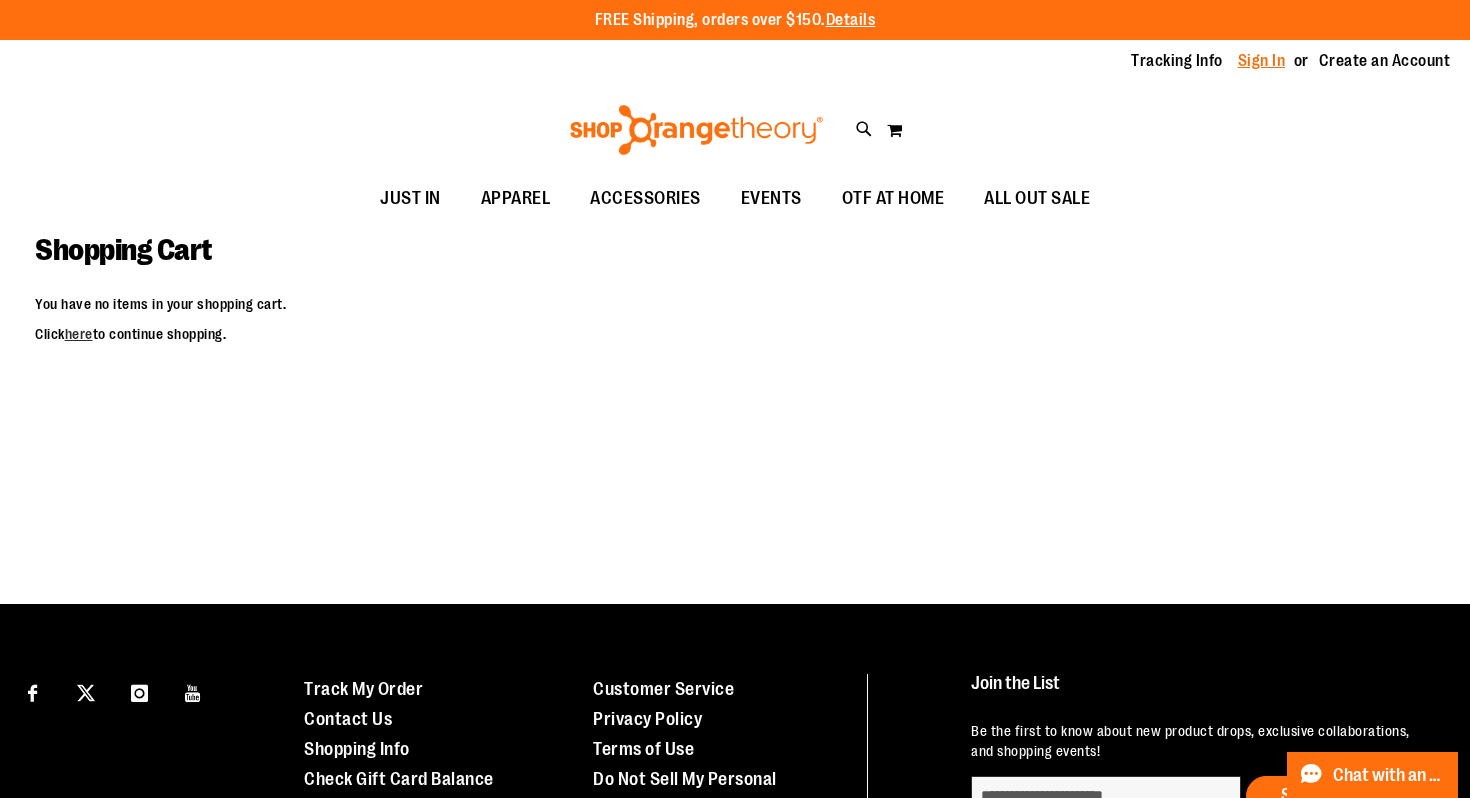 type on "**********" 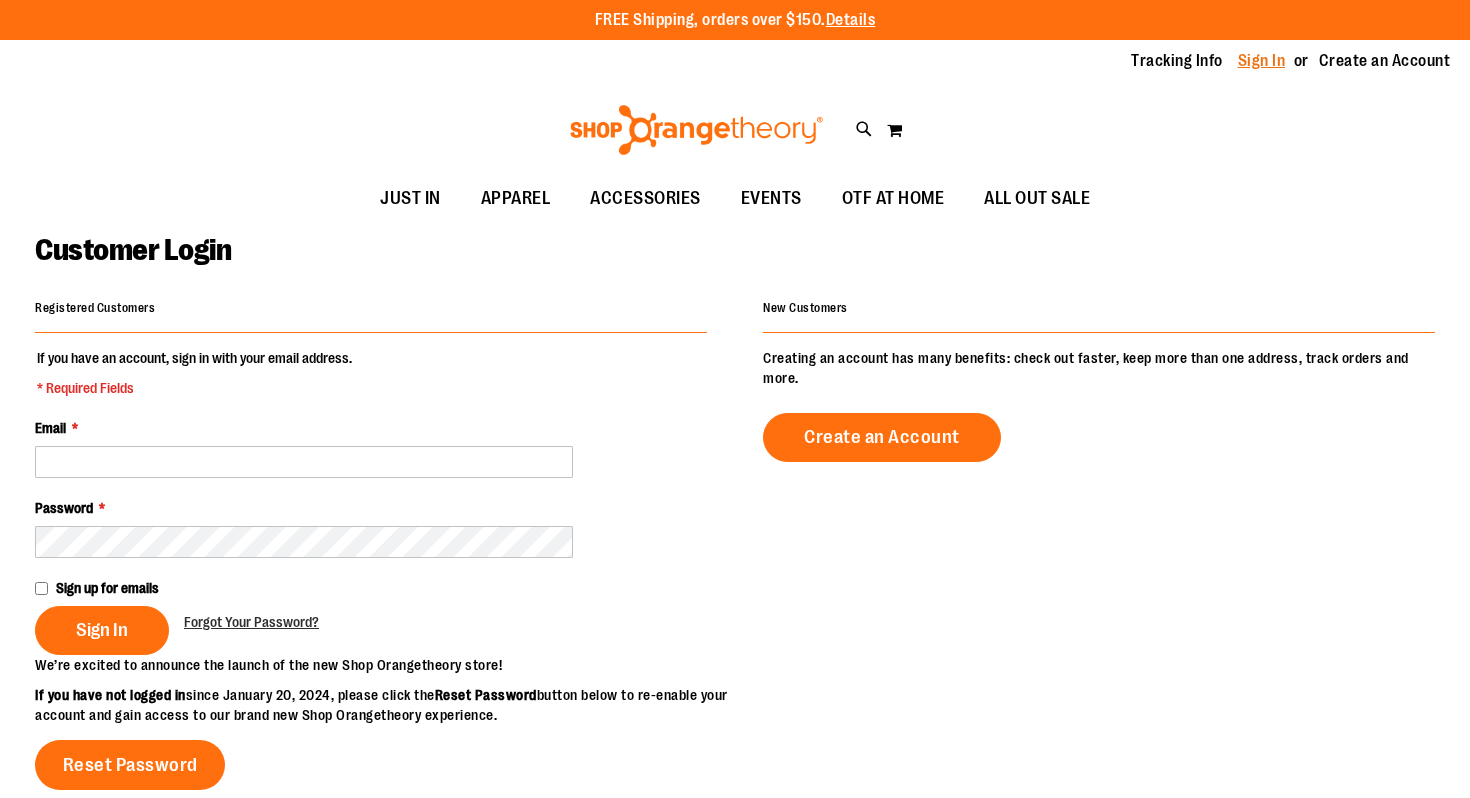 scroll, scrollTop: 0, scrollLeft: 0, axis: both 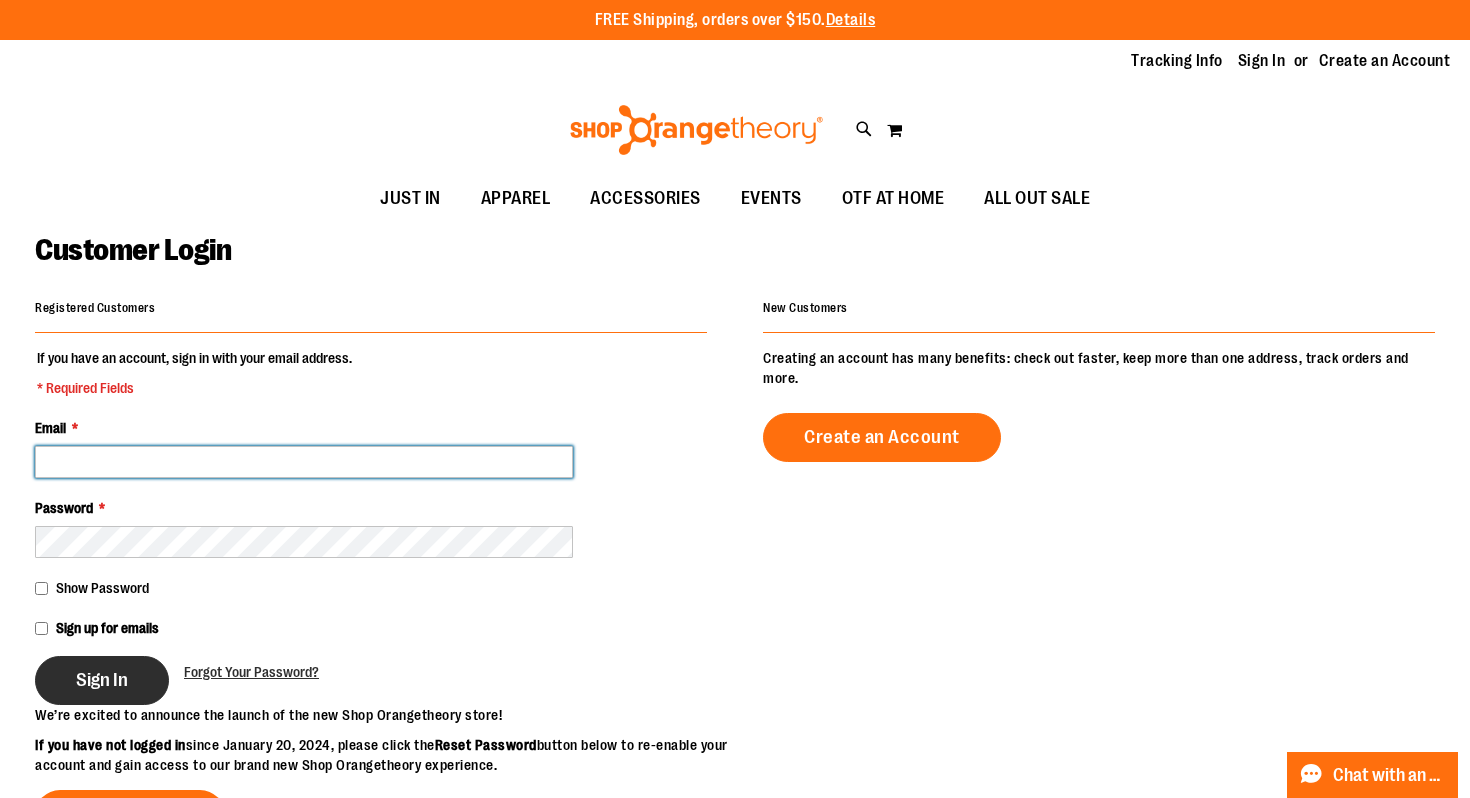type on "**********" 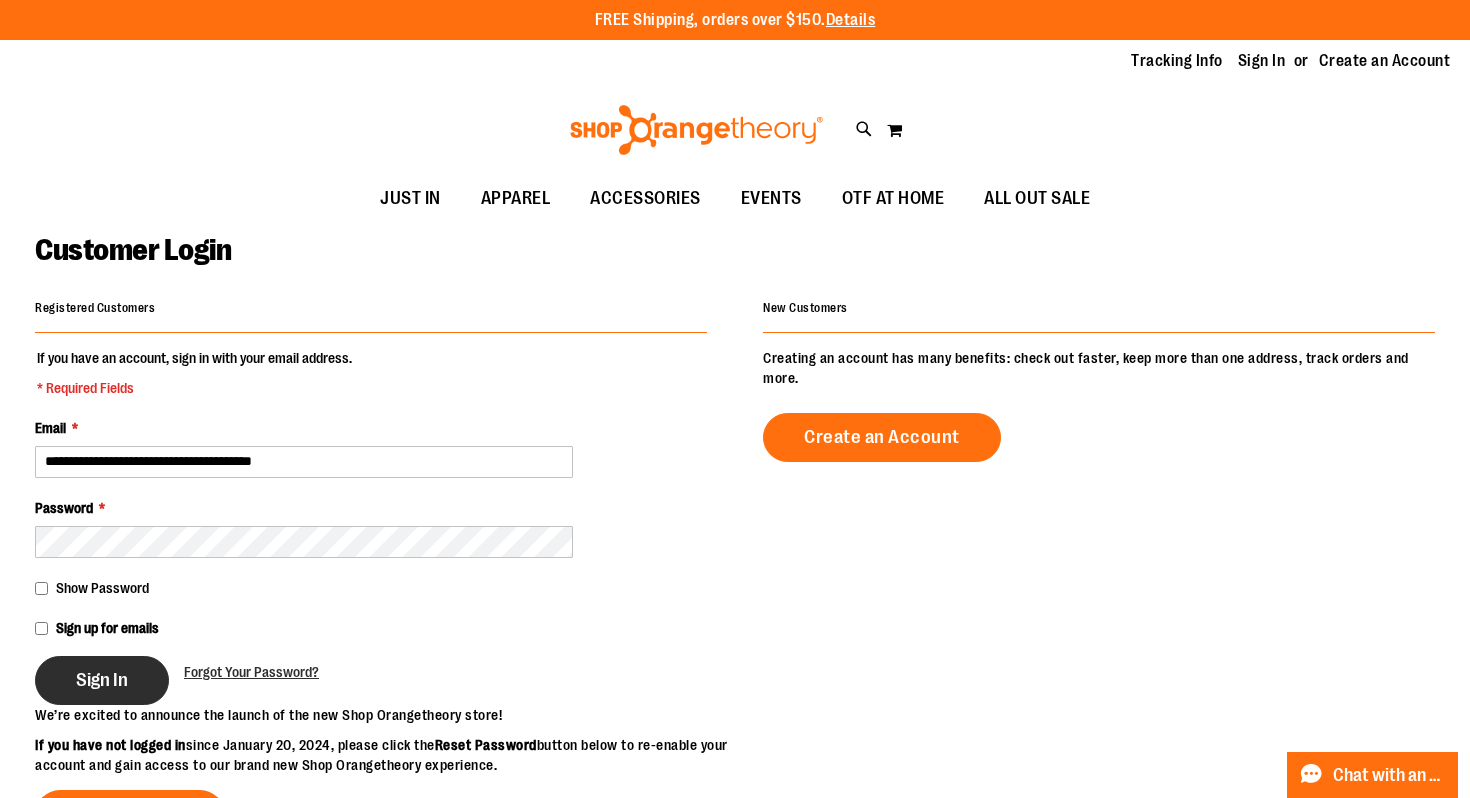type on "**********" 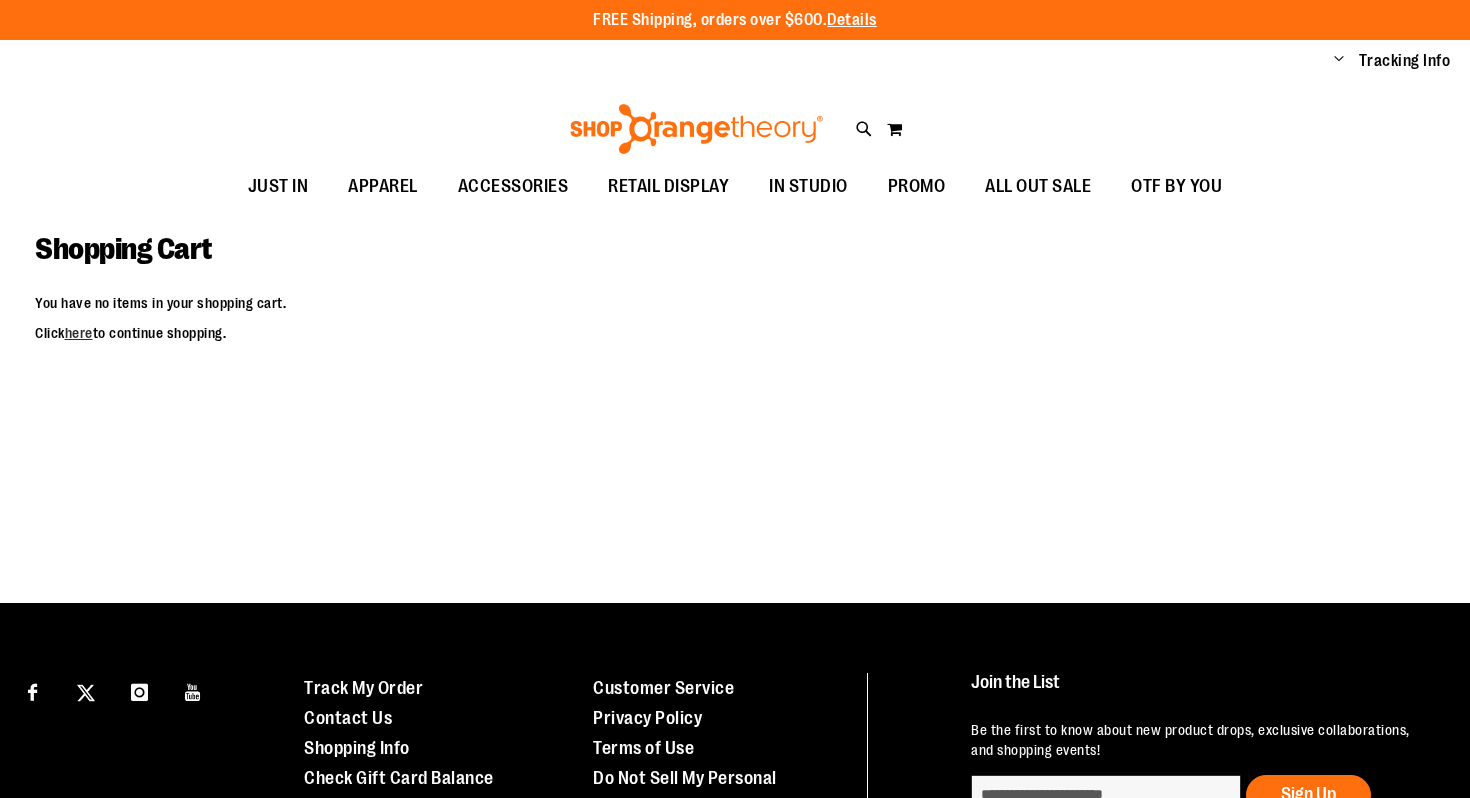 scroll, scrollTop: 0, scrollLeft: 0, axis: both 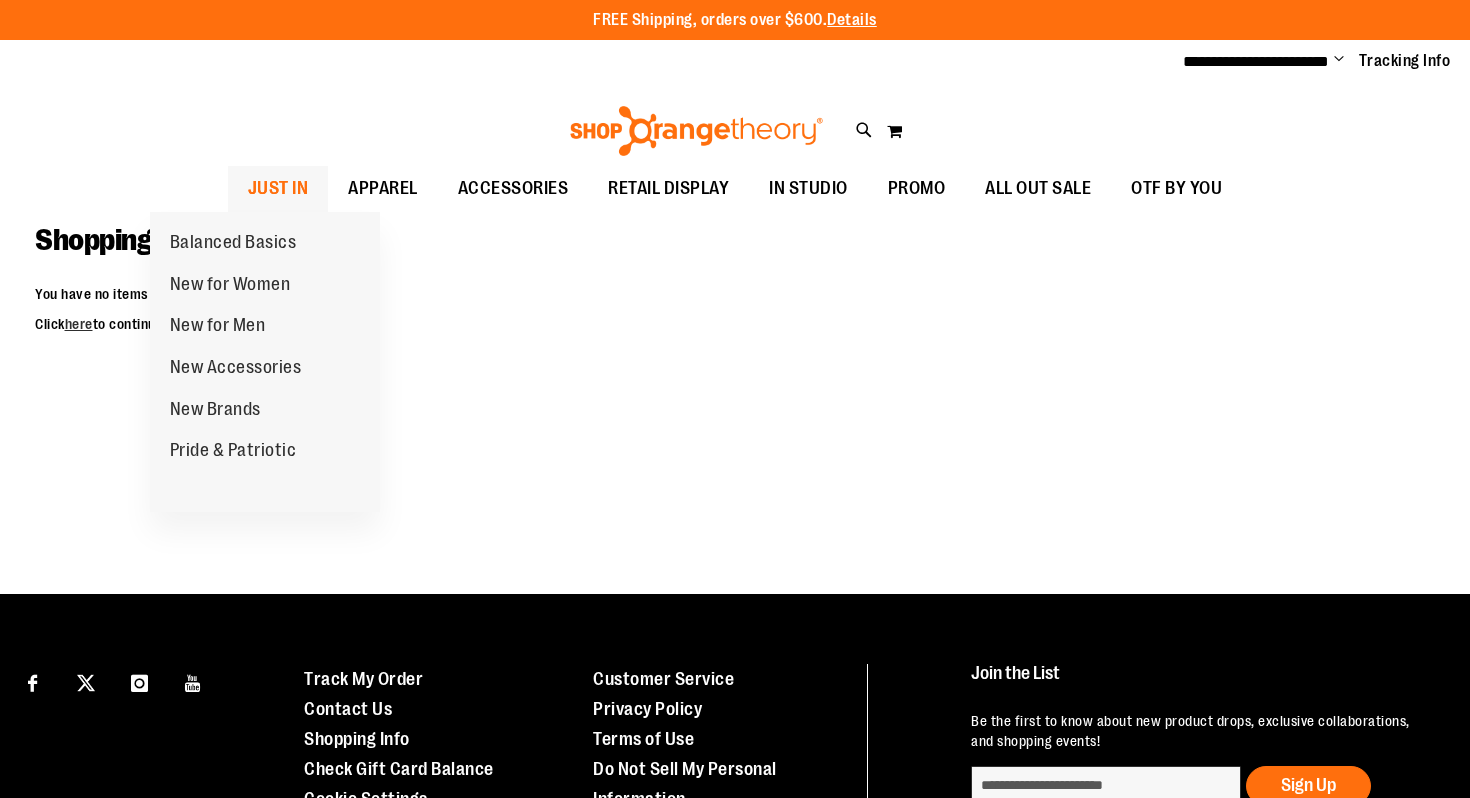 type on "**********" 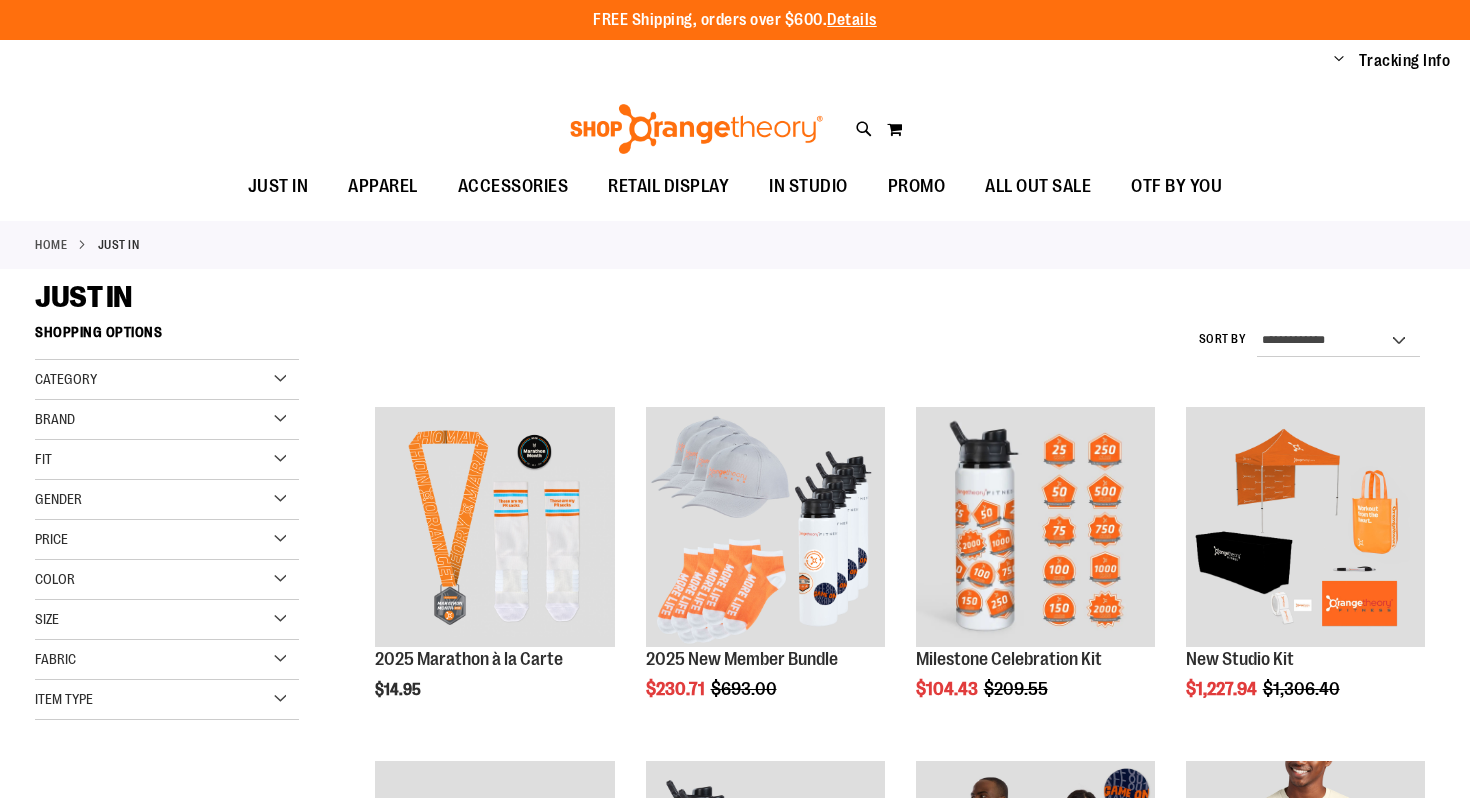 scroll, scrollTop: 0, scrollLeft: 0, axis: both 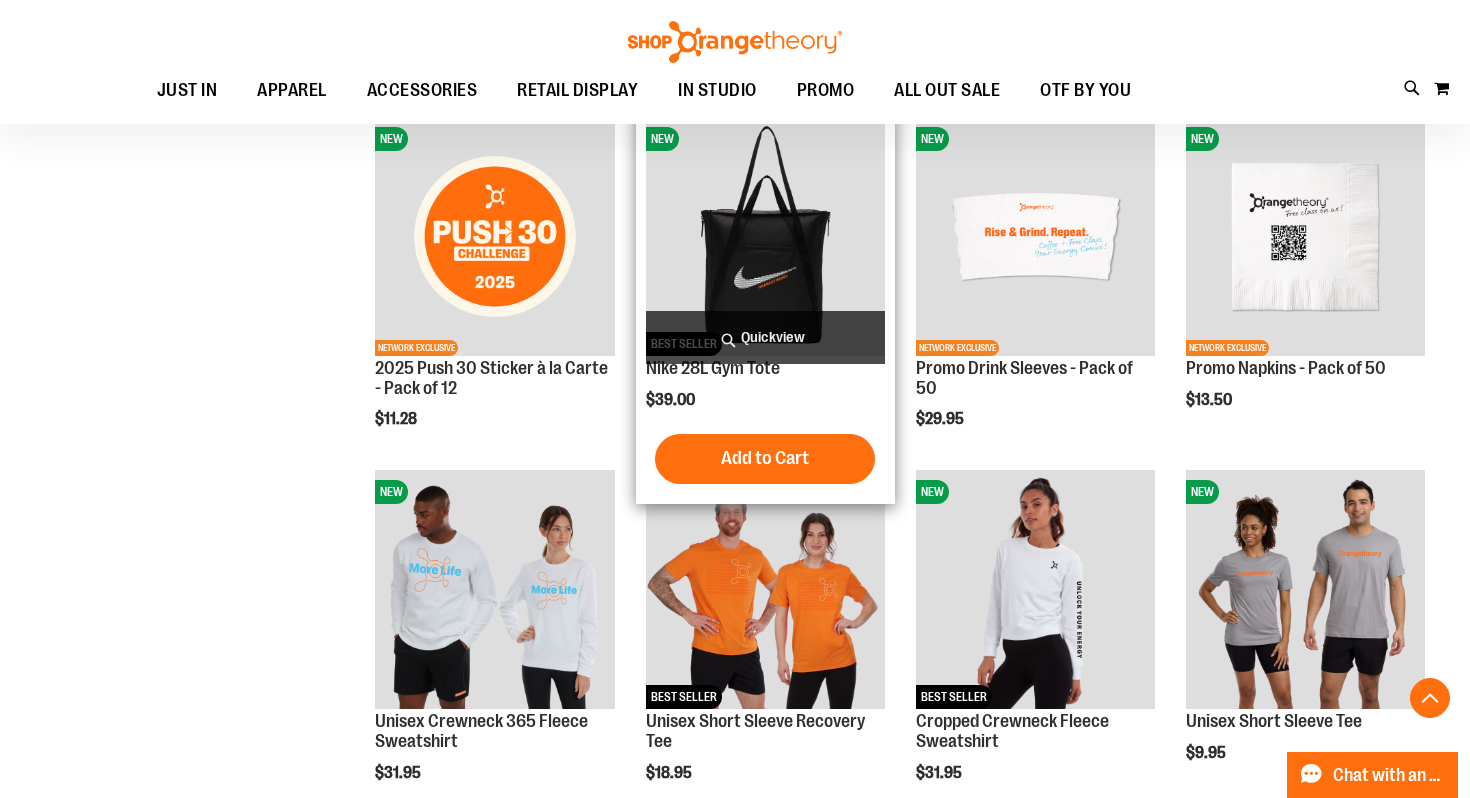 type on "**********" 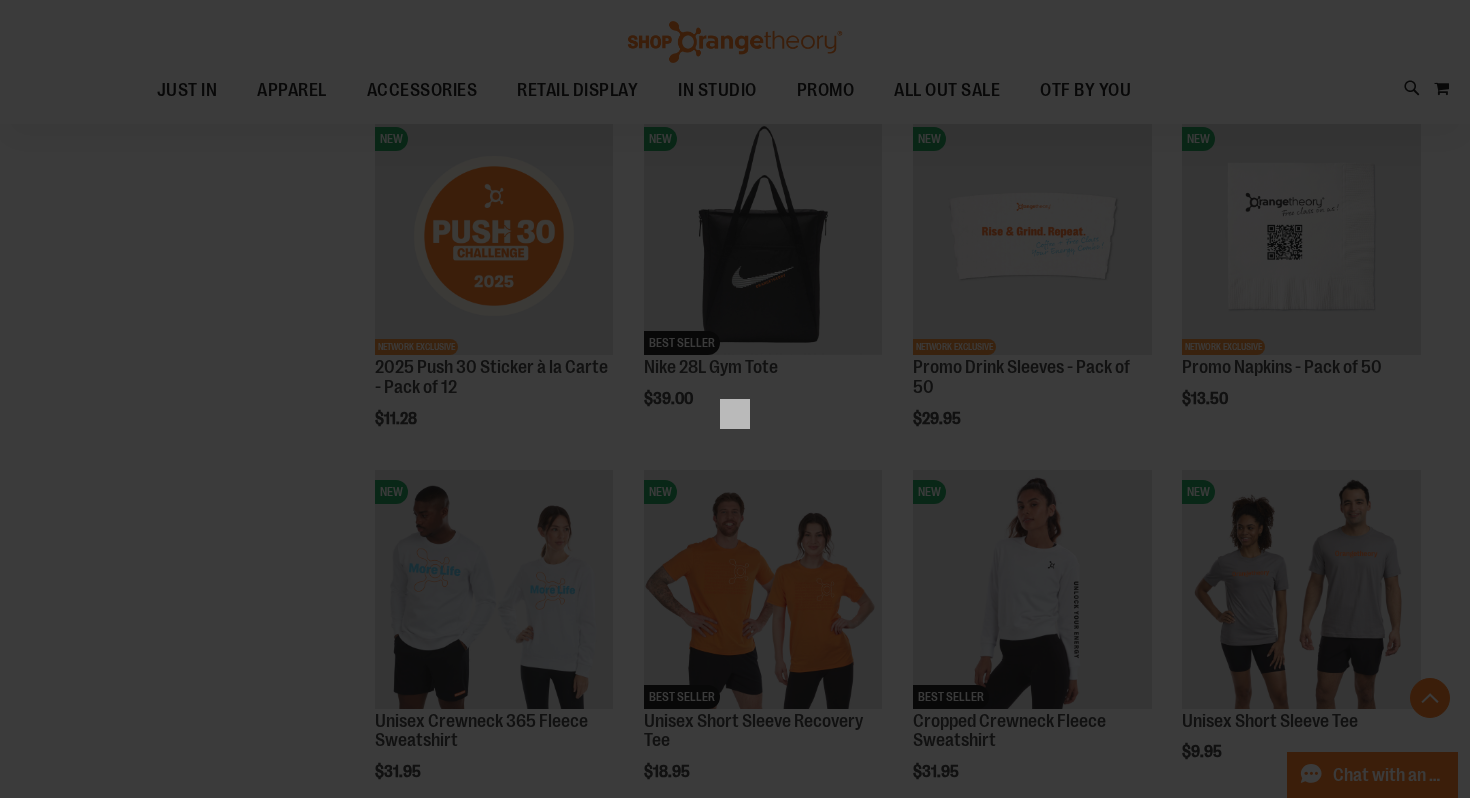 scroll, scrollTop: 0, scrollLeft: 0, axis: both 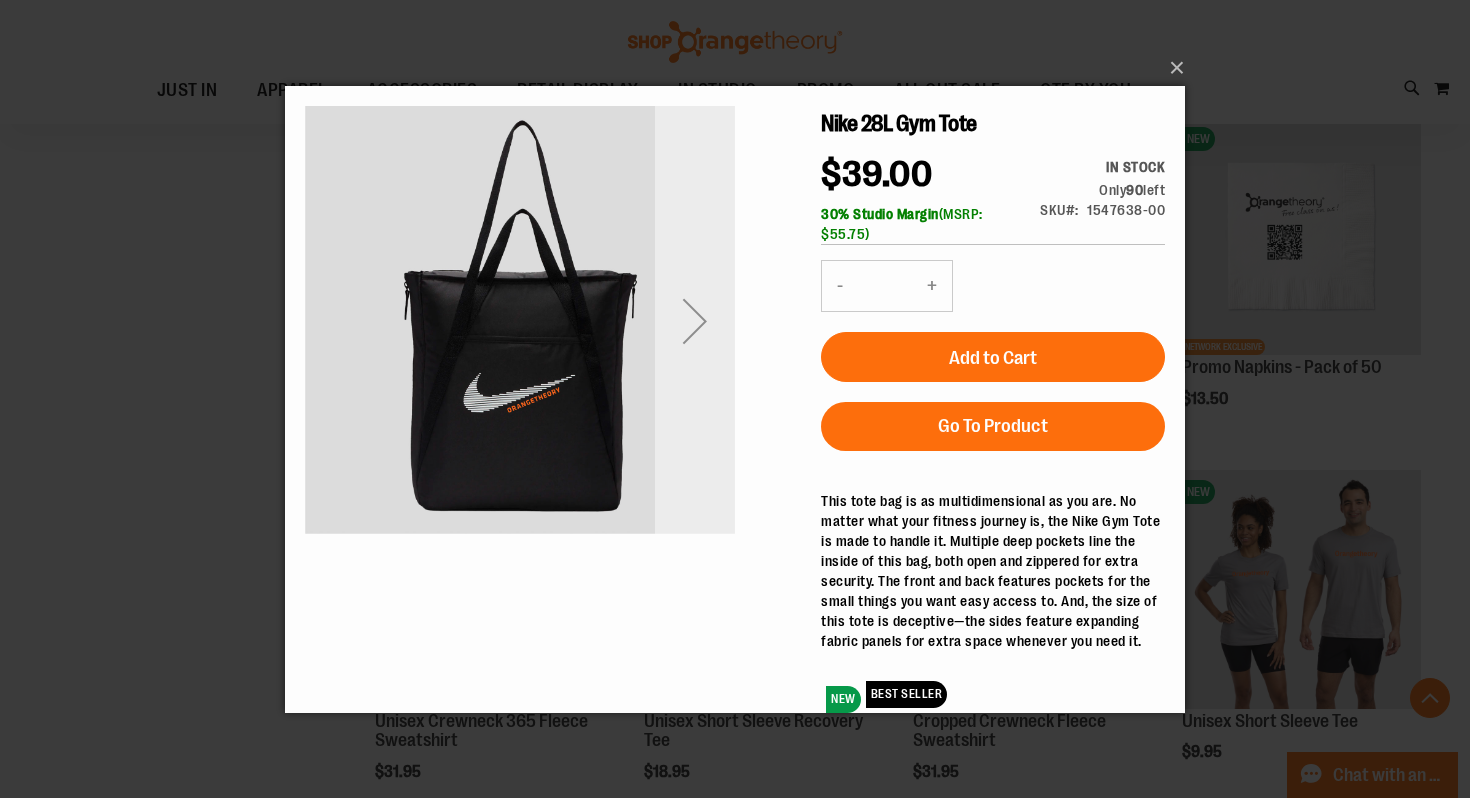 click at bounding box center [695, 320] 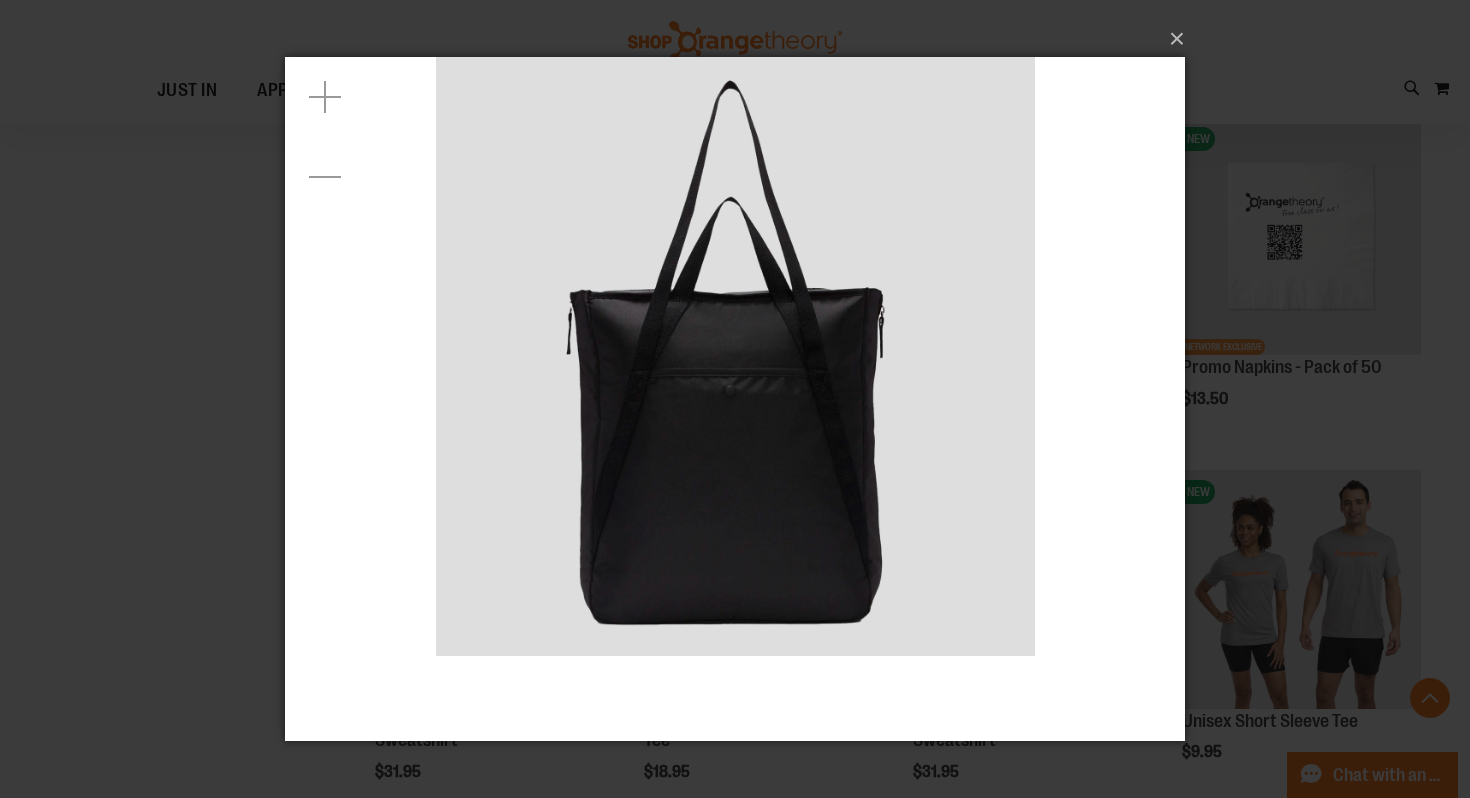 click on "×" at bounding box center (735, 399) 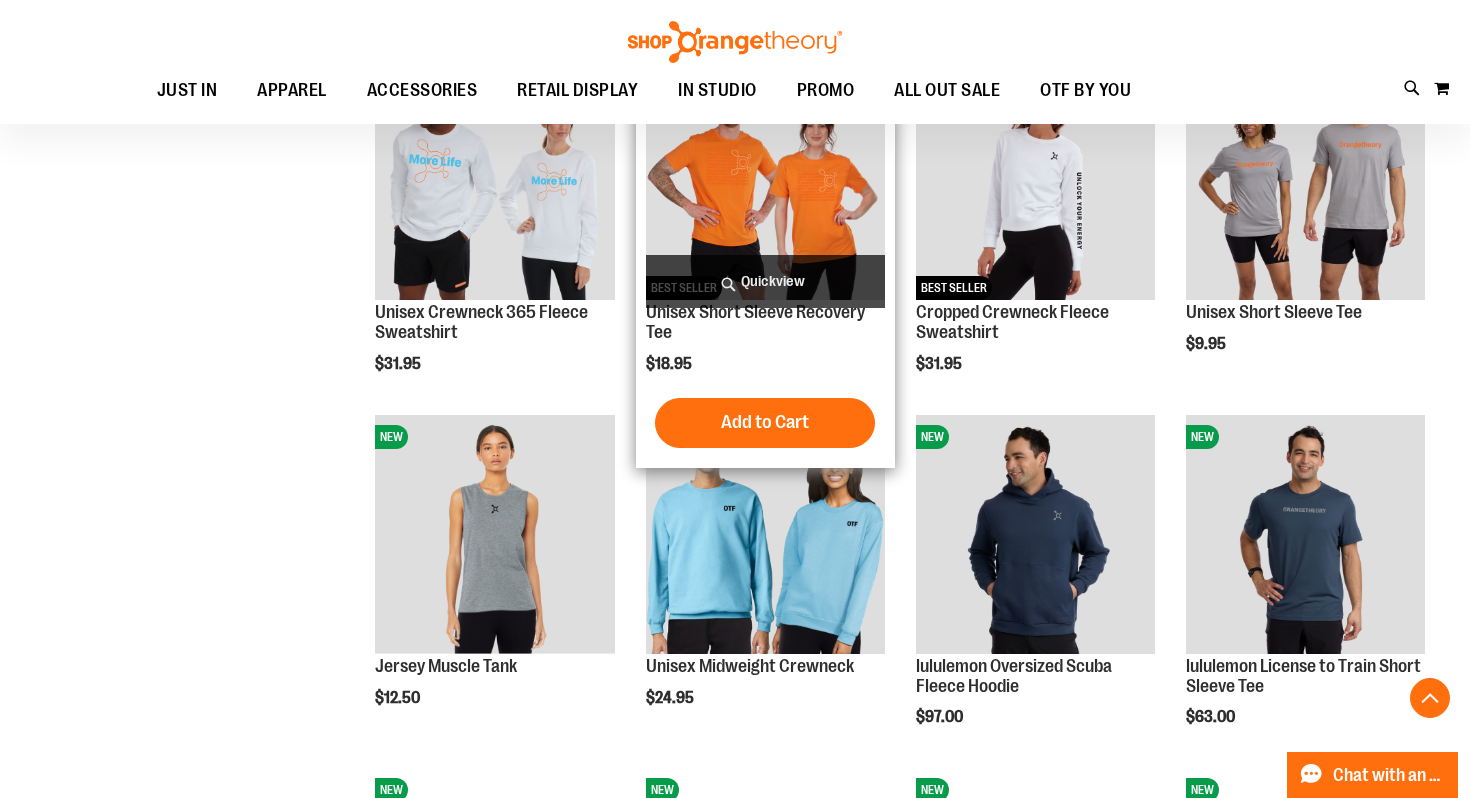 scroll, scrollTop: 1395, scrollLeft: 0, axis: vertical 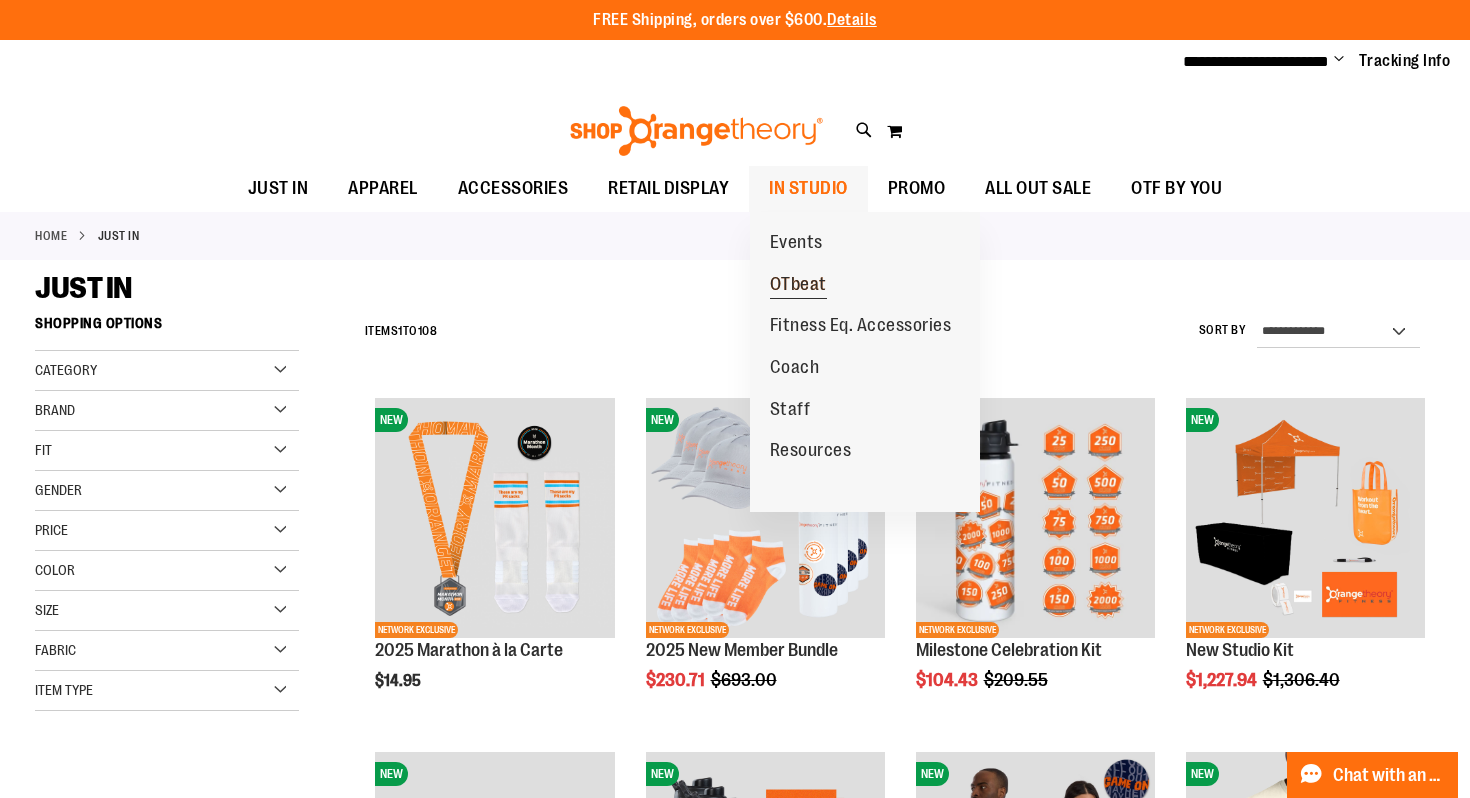 click on "OTbeat" at bounding box center (798, 286) 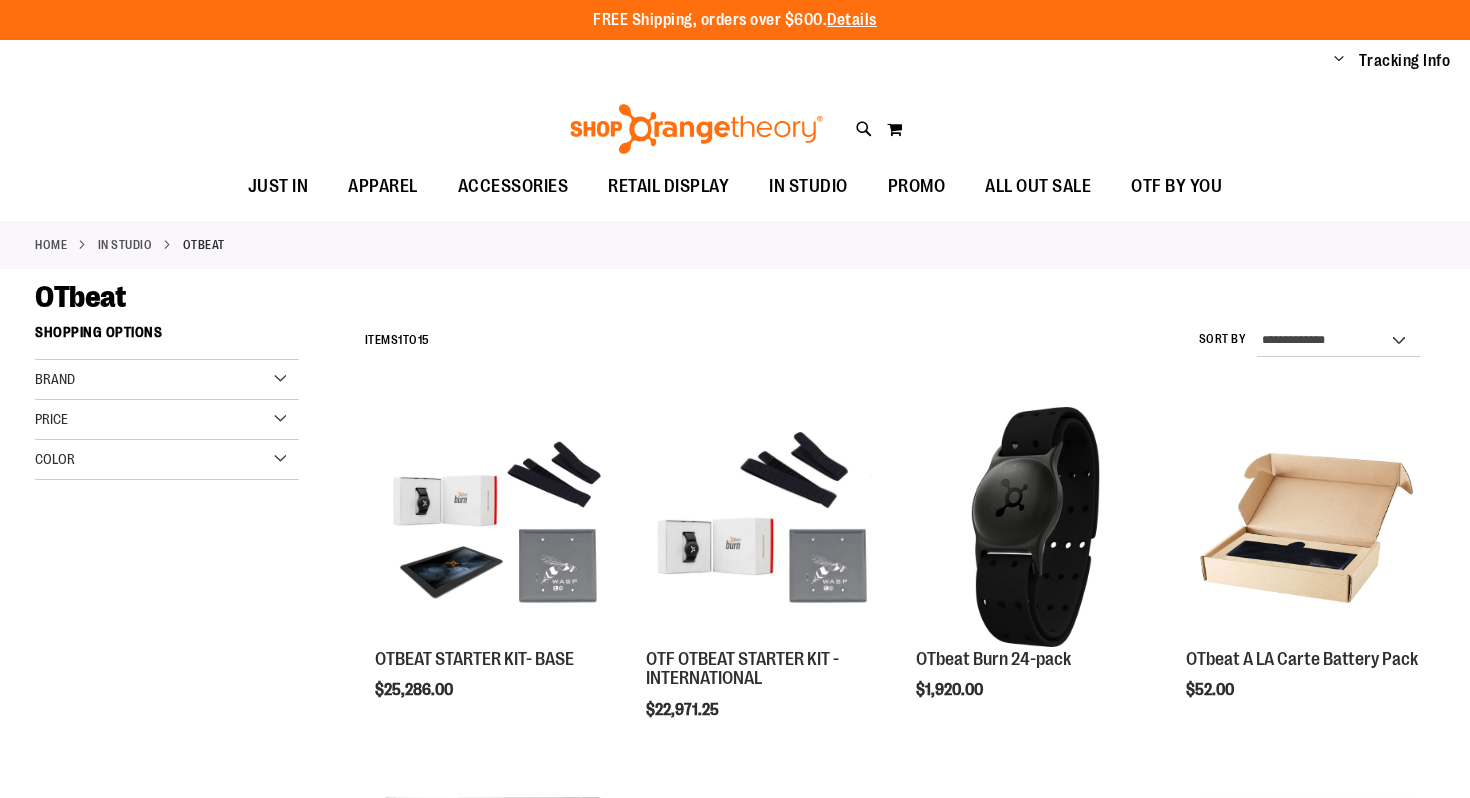 scroll, scrollTop: 0, scrollLeft: 0, axis: both 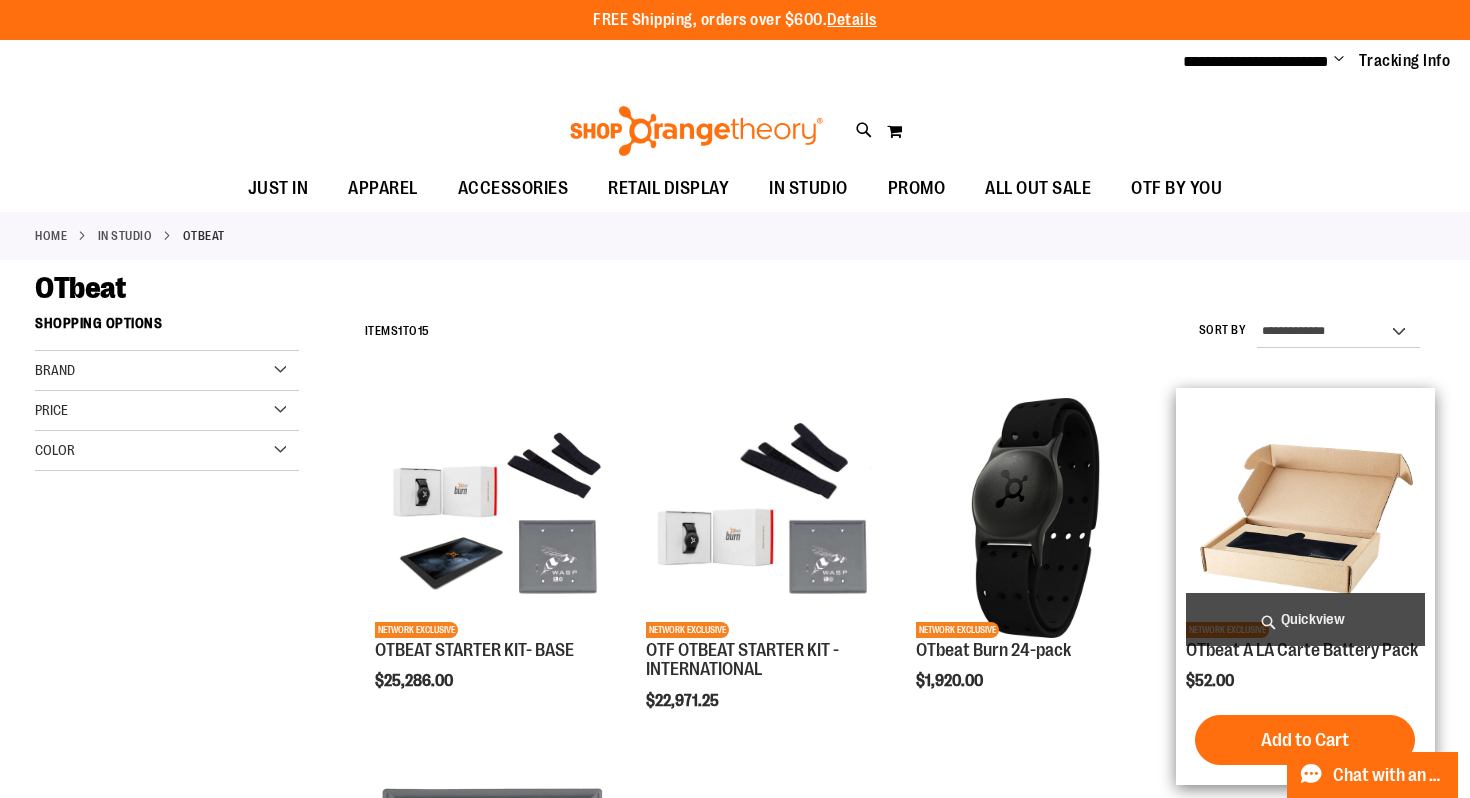 type on "**********" 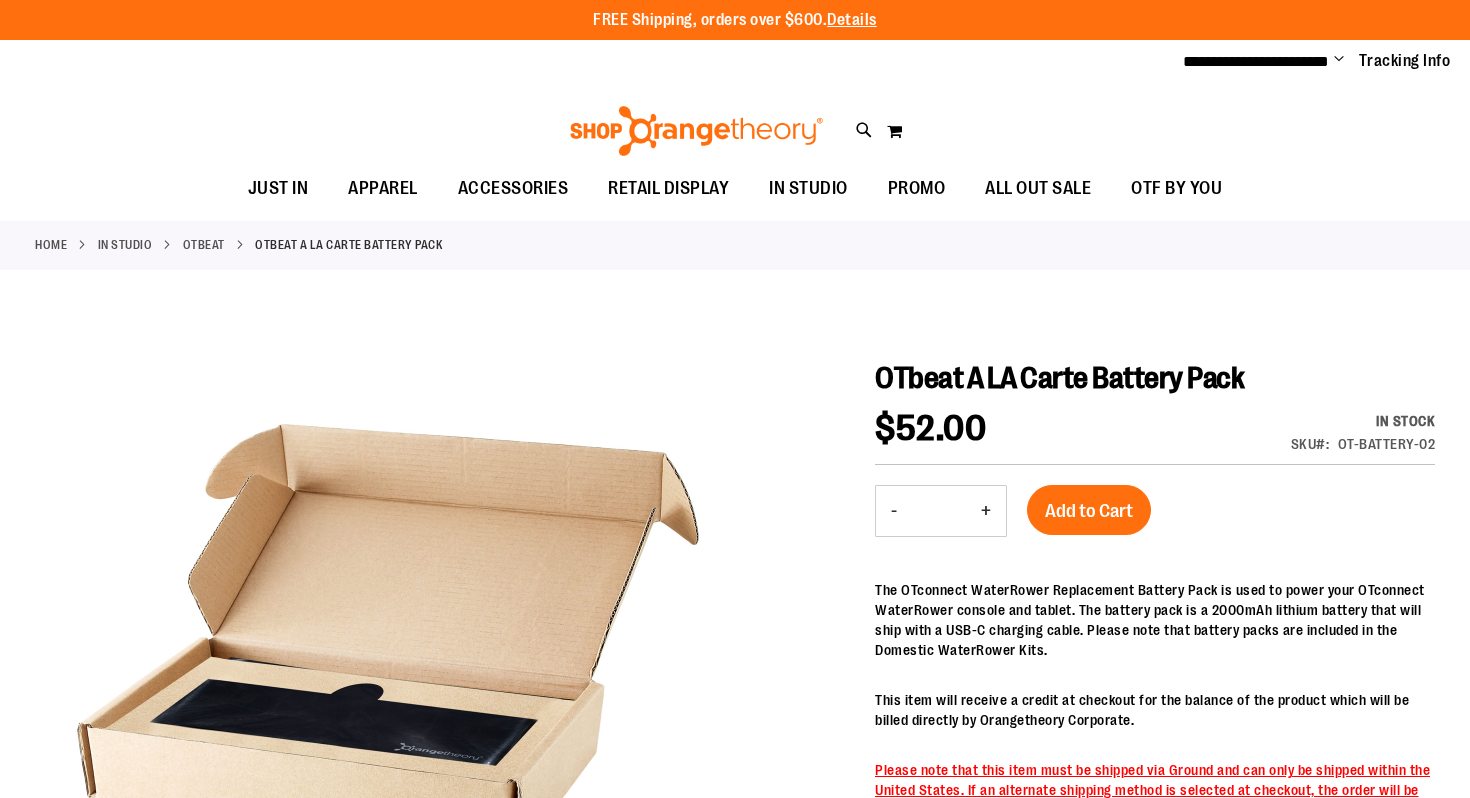 scroll, scrollTop: 0, scrollLeft: 0, axis: both 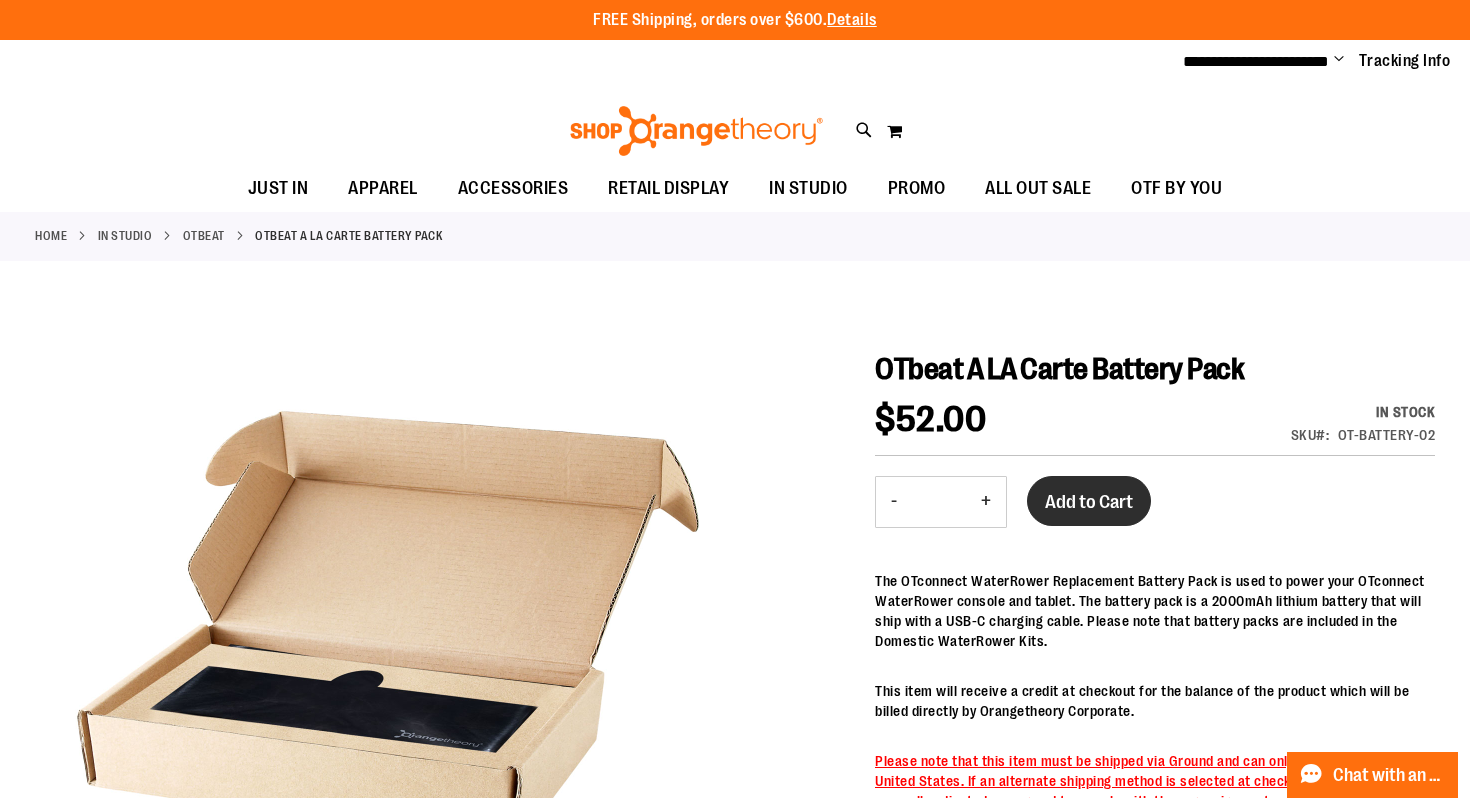 type on "**********" 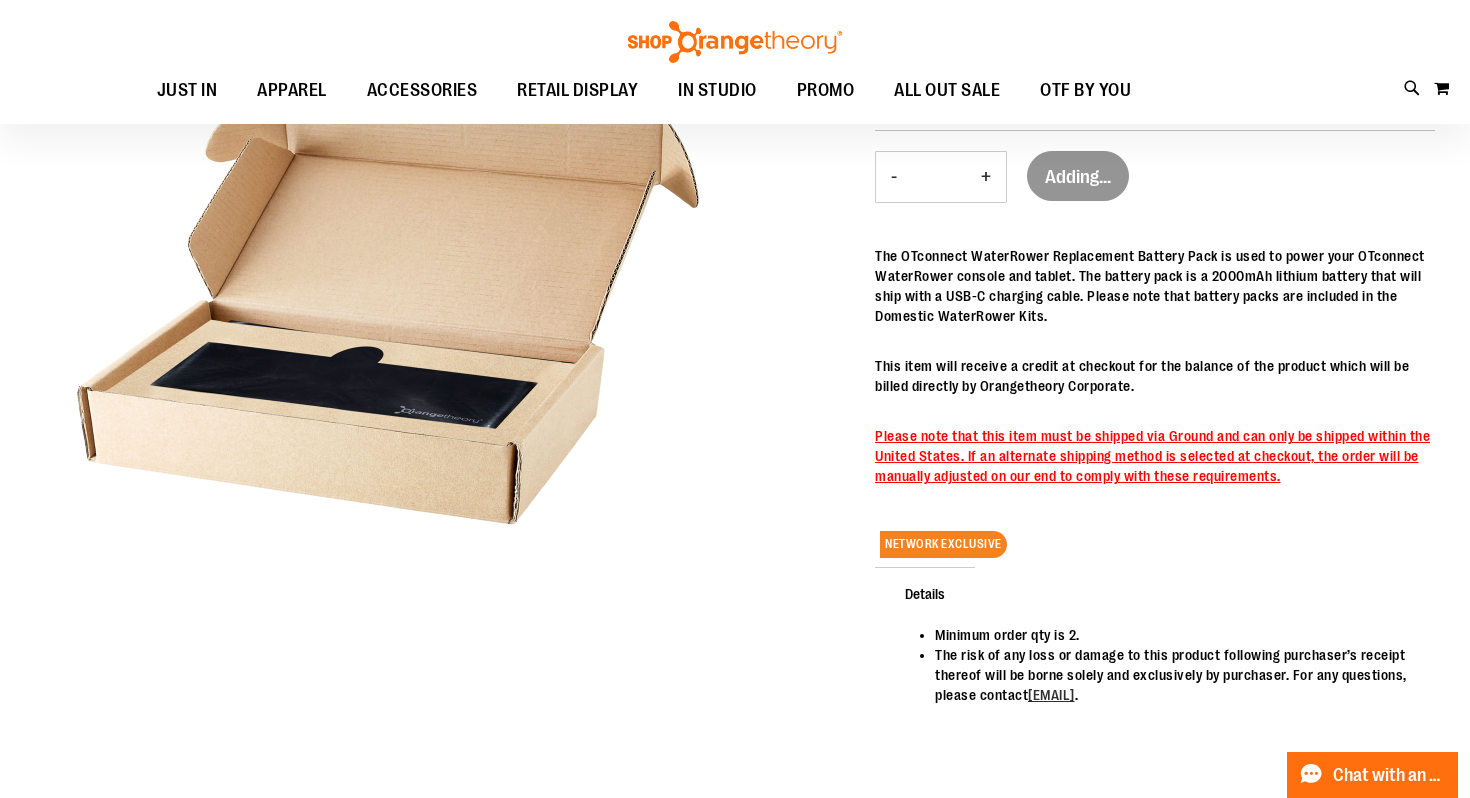 scroll, scrollTop: 0, scrollLeft: 0, axis: both 